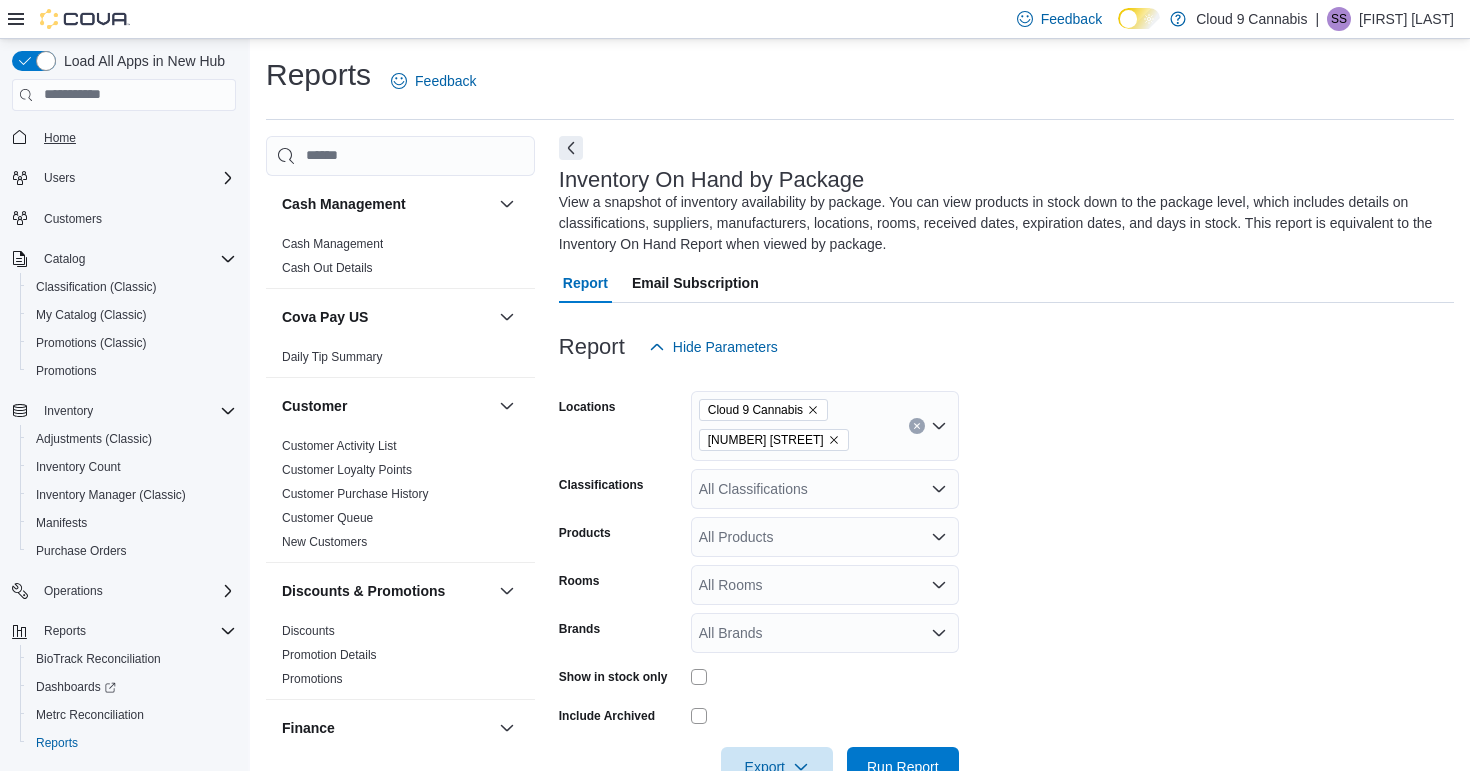 scroll, scrollTop: 695, scrollLeft: 0, axis: vertical 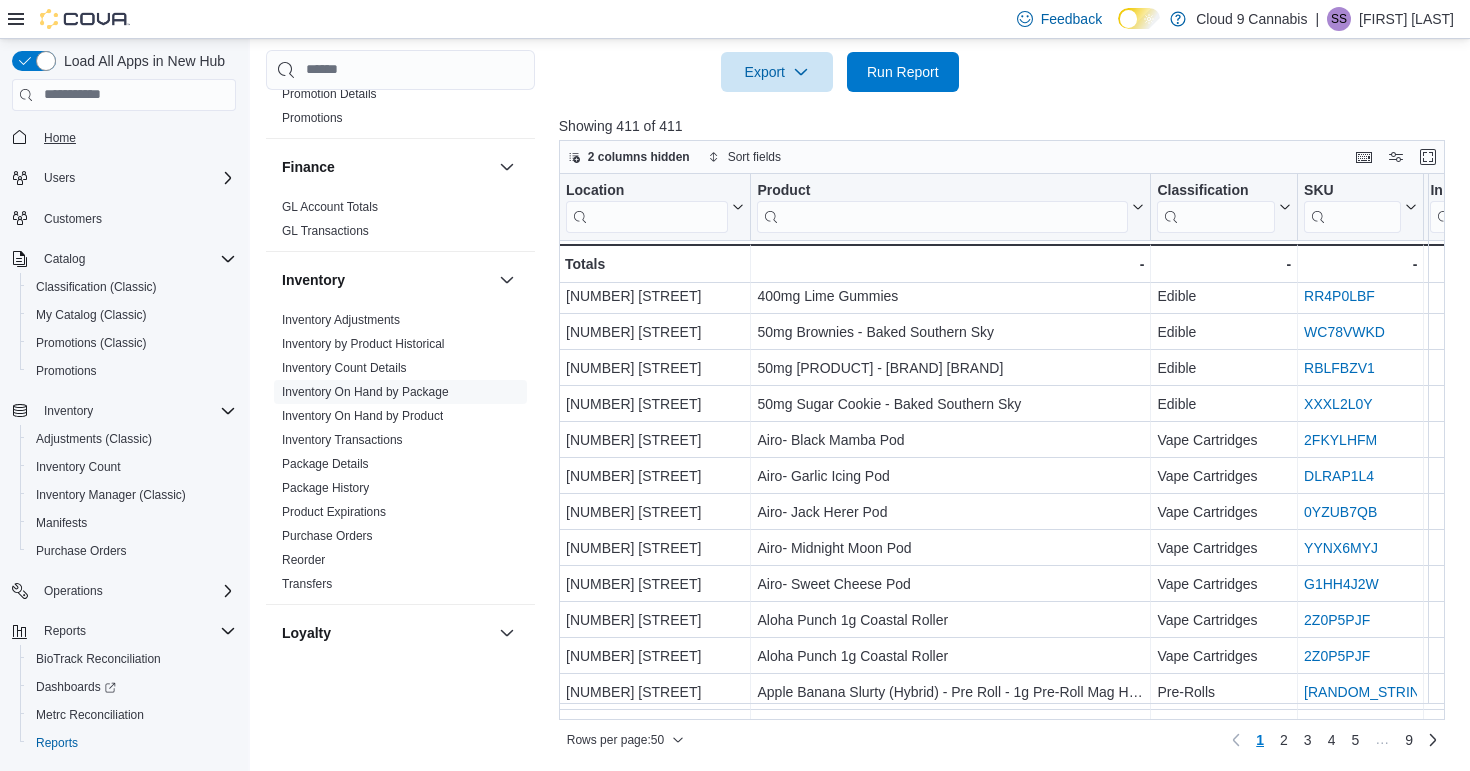 click on "Home" at bounding box center [60, 138] 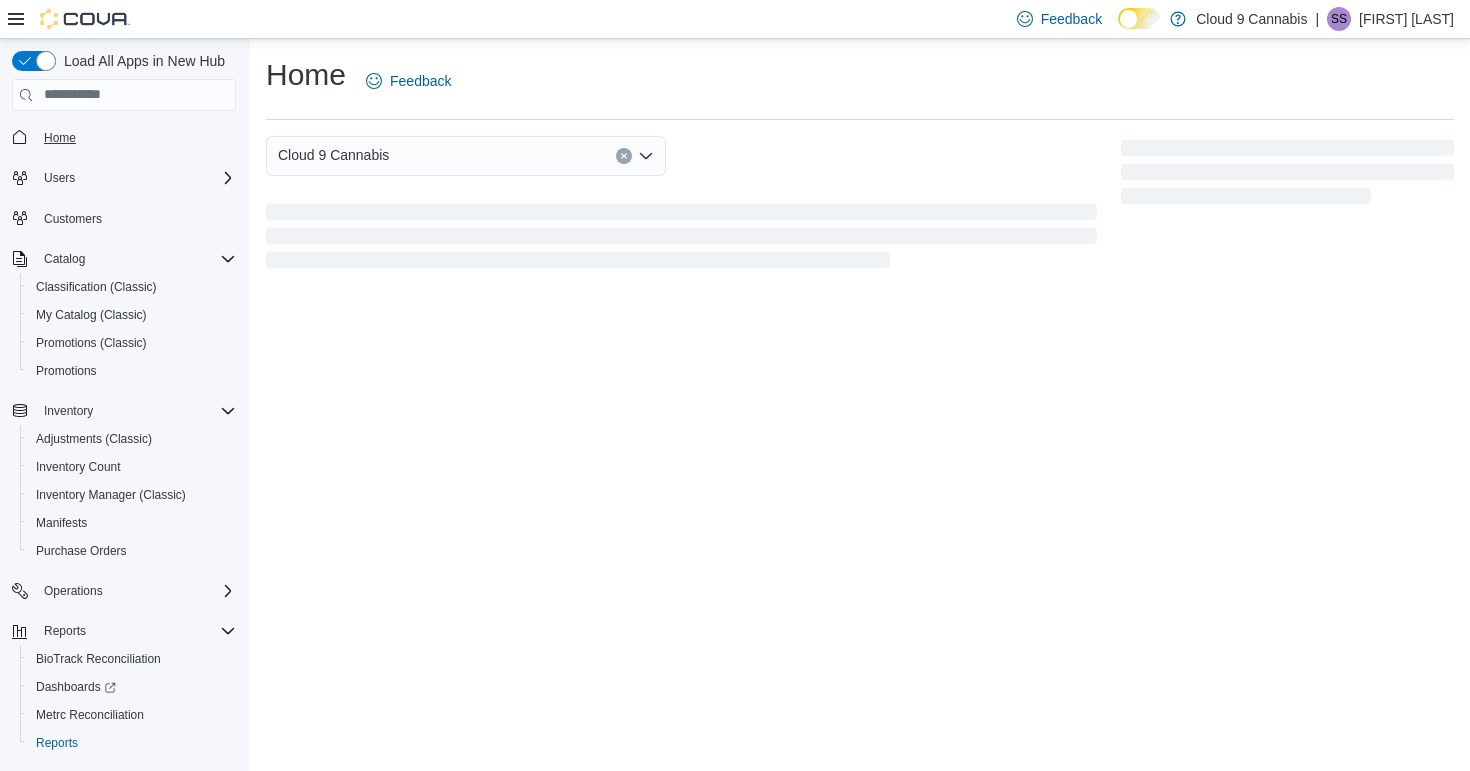 scroll, scrollTop: 0, scrollLeft: 0, axis: both 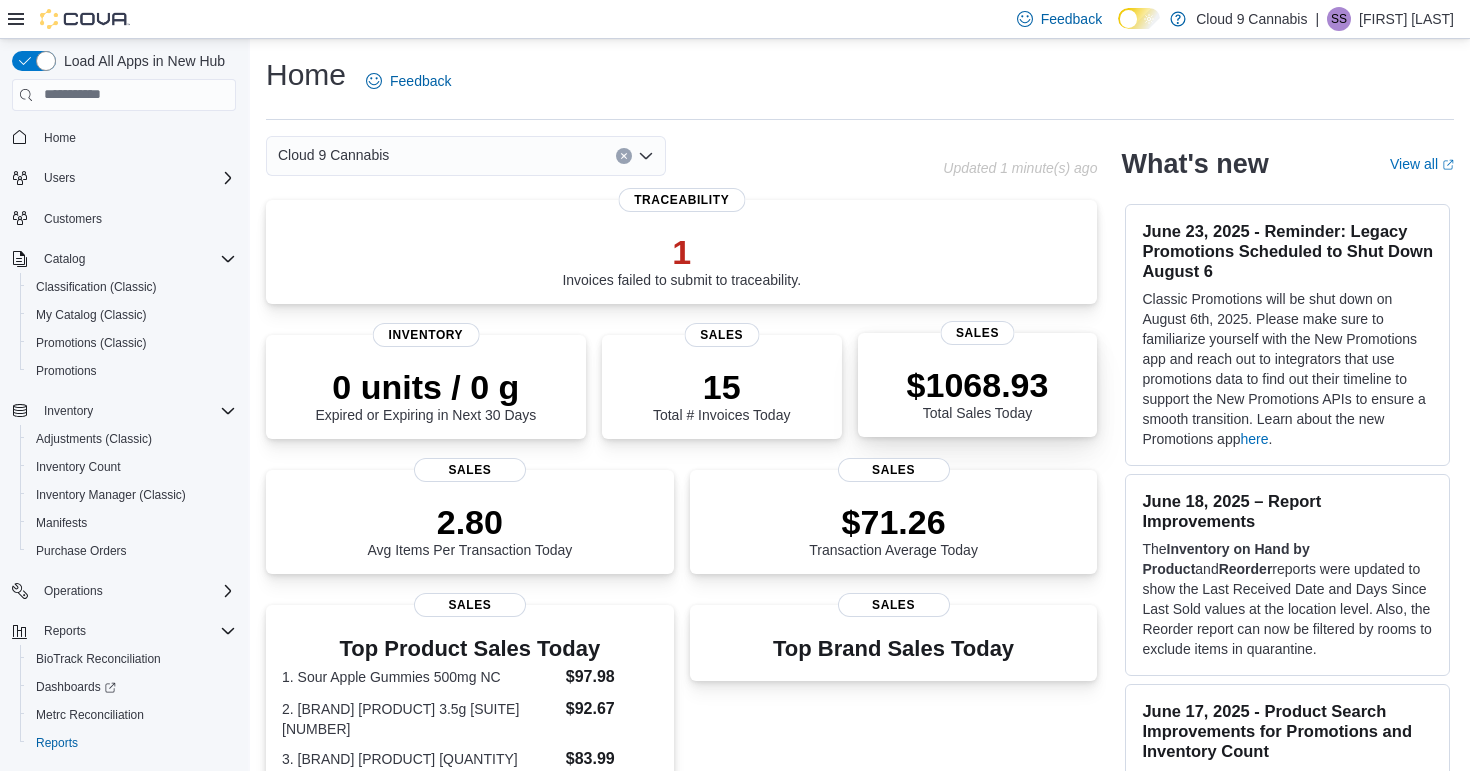 click on "$1068.93 Total Sales Today" at bounding box center (978, 389) 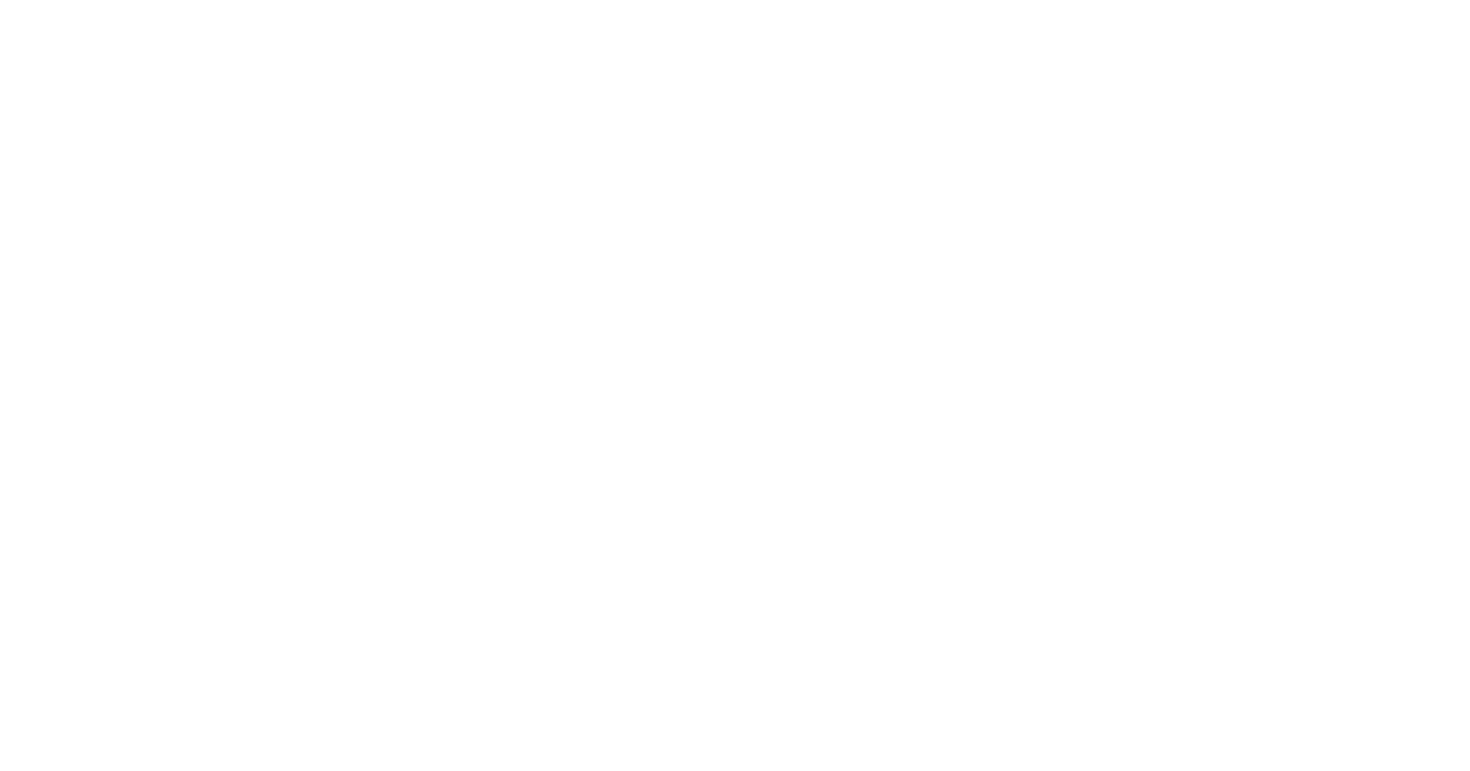 scroll, scrollTop: 0, scrollLeft: 0, axis: both 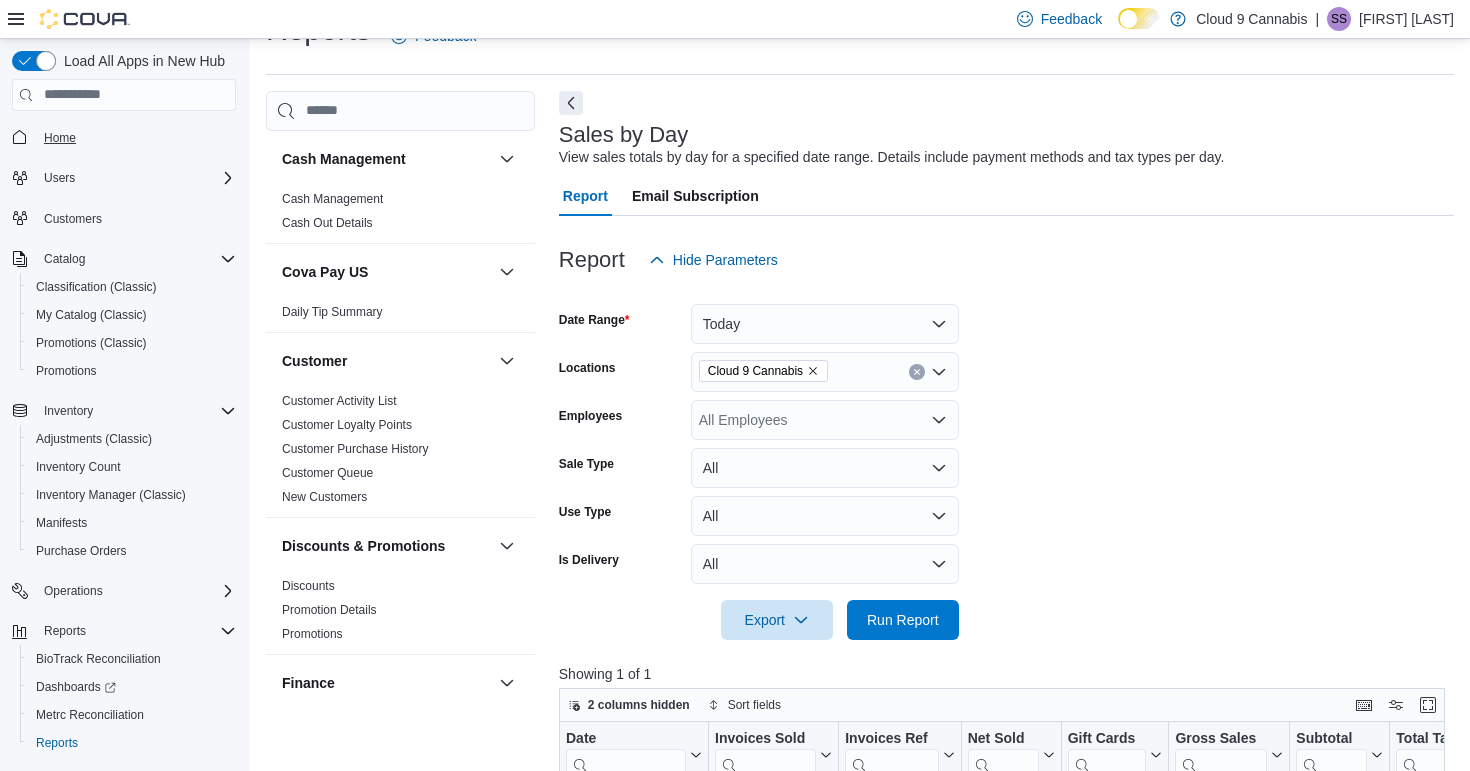 click on "Home" at bounding box center (60, 138) 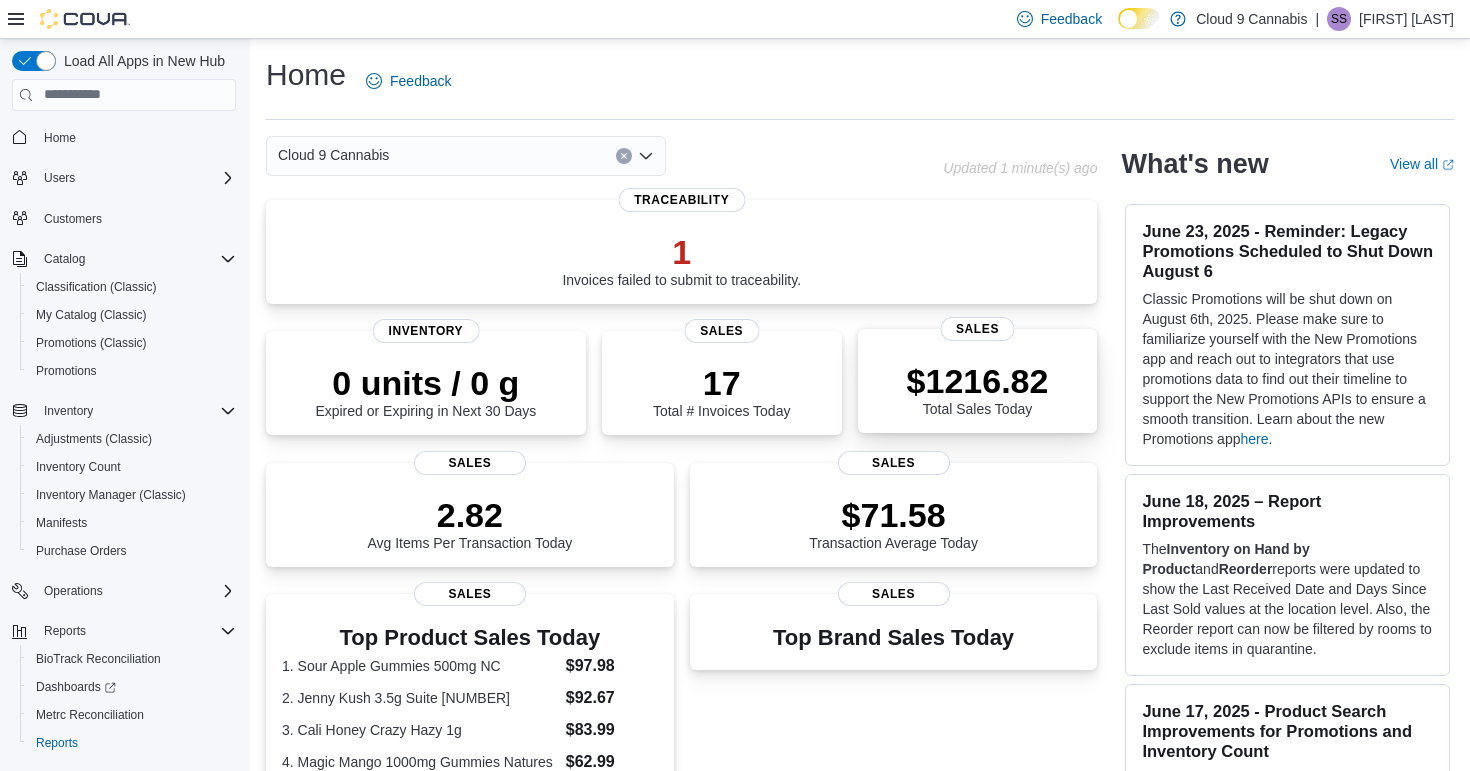 click on "$1216.82 Total Sales Today" at bounding box center (978, 389) 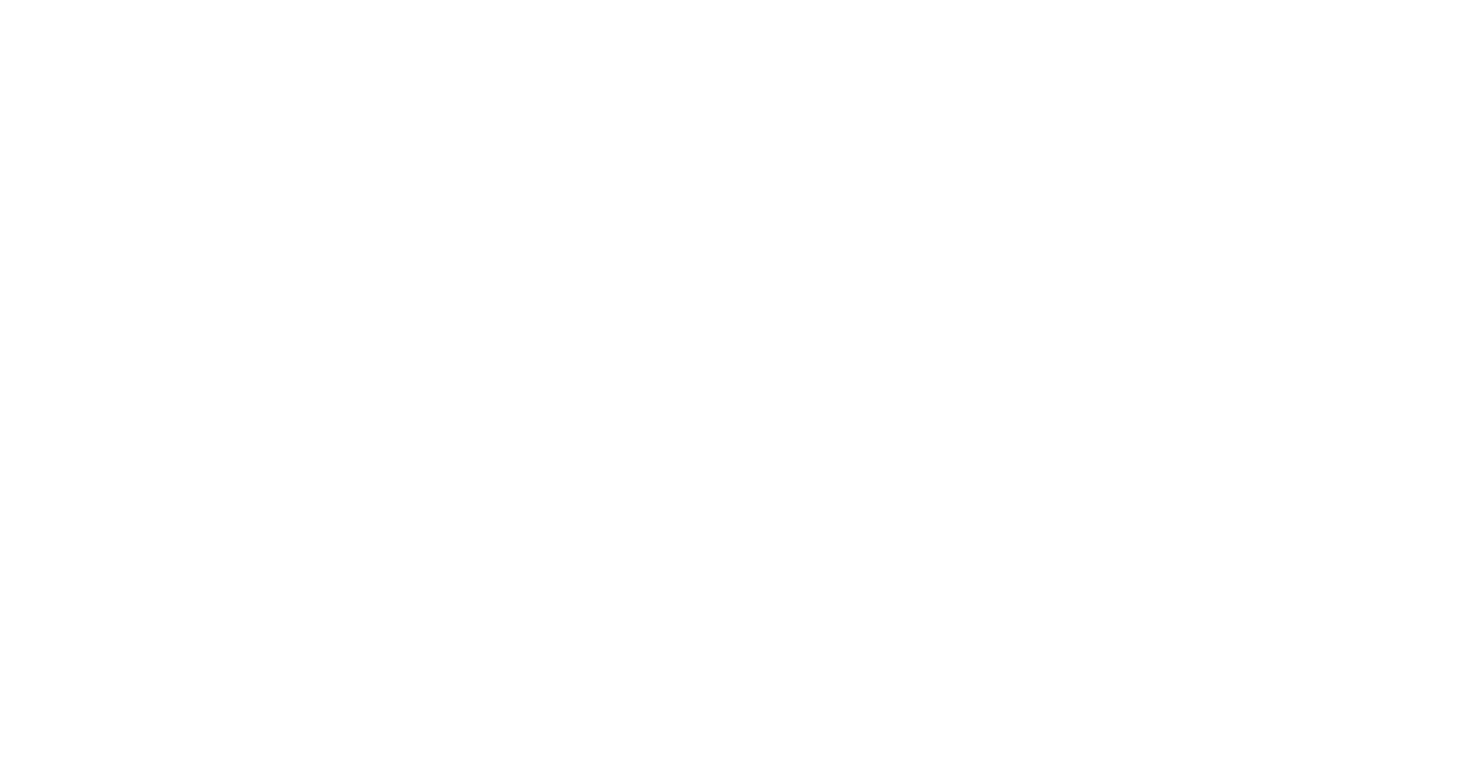scroll, scrollTop: 0, scrollLeft: 0, axis: both 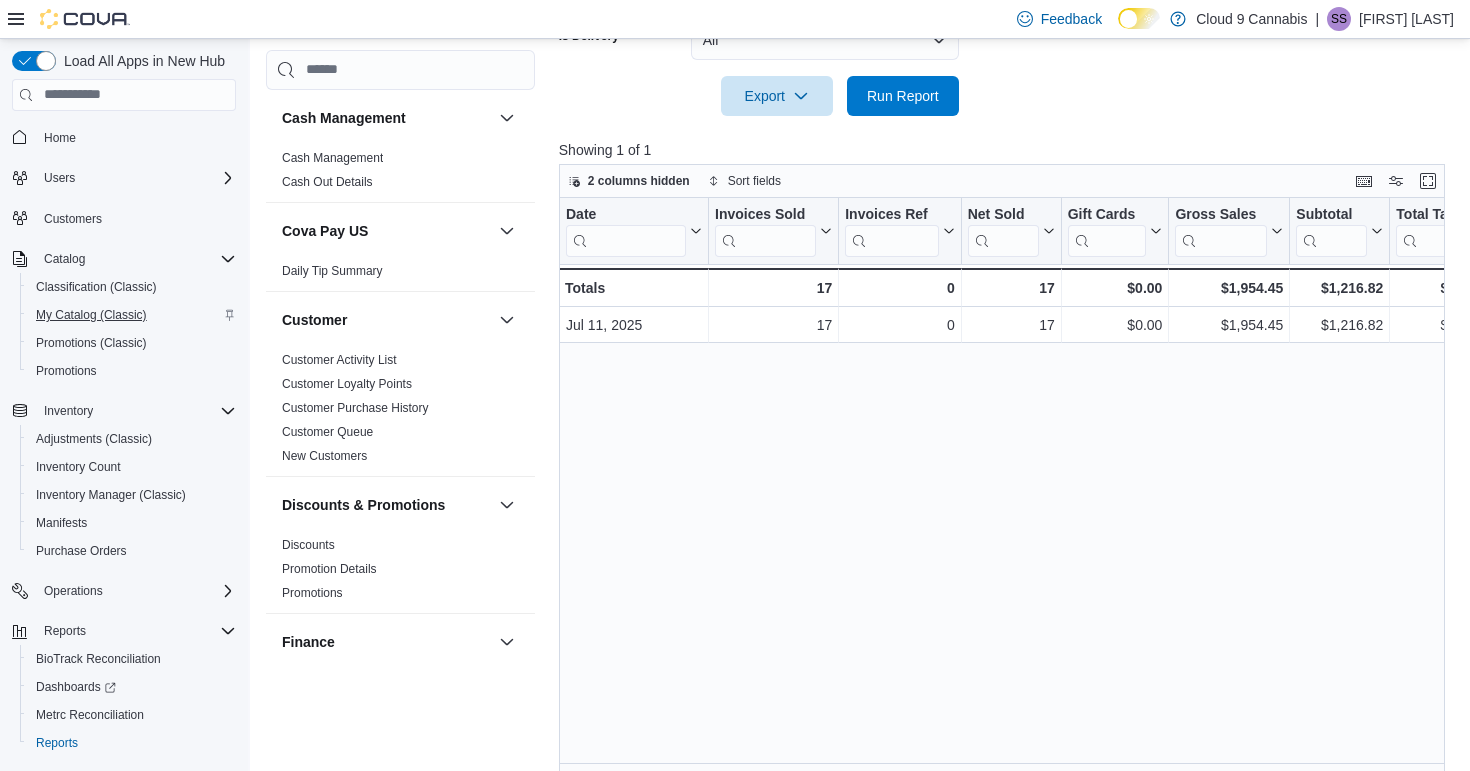 click on "My Catalog (Classic)" at bounding box center (91, 315) 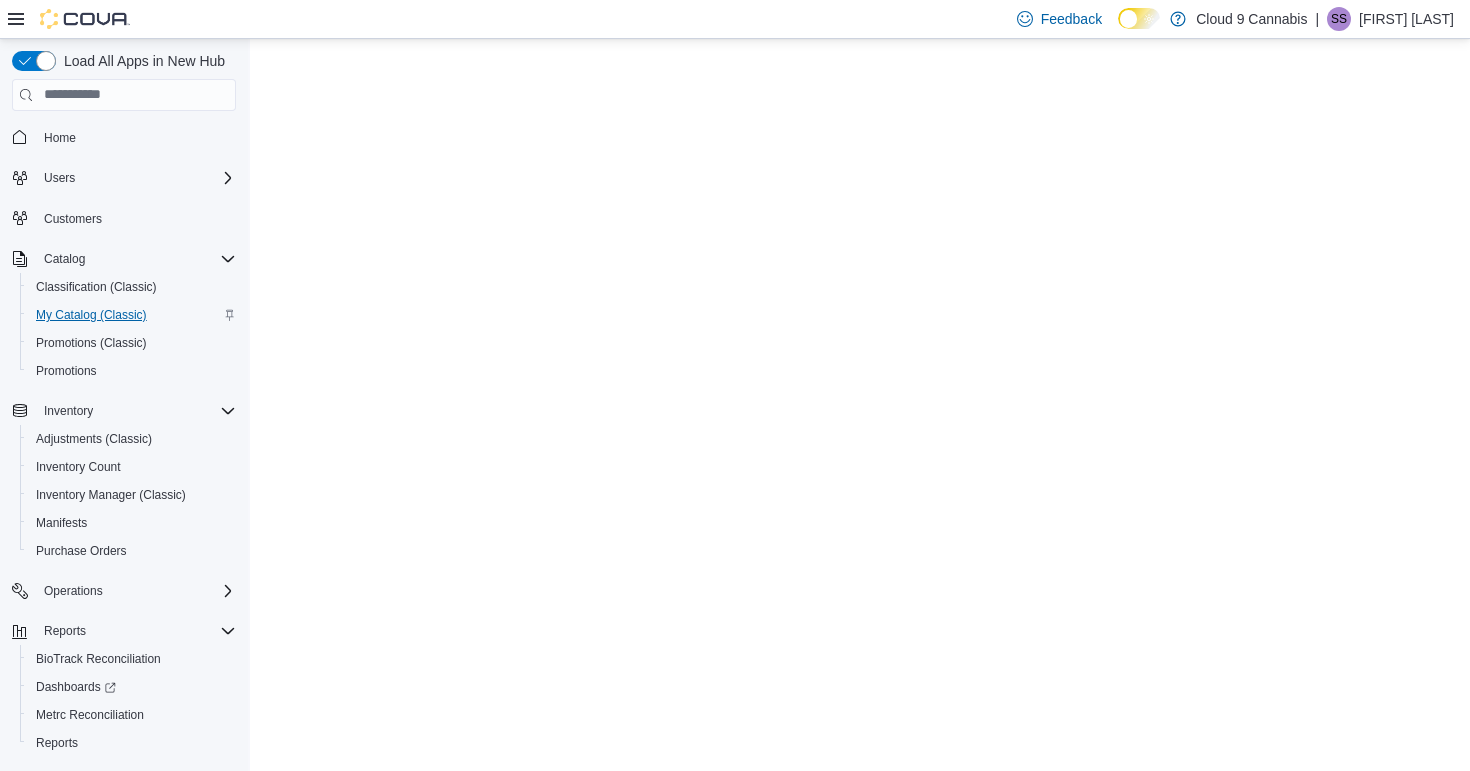 scroll, scrollTop: 0, scrollLeft: 0, axis: both 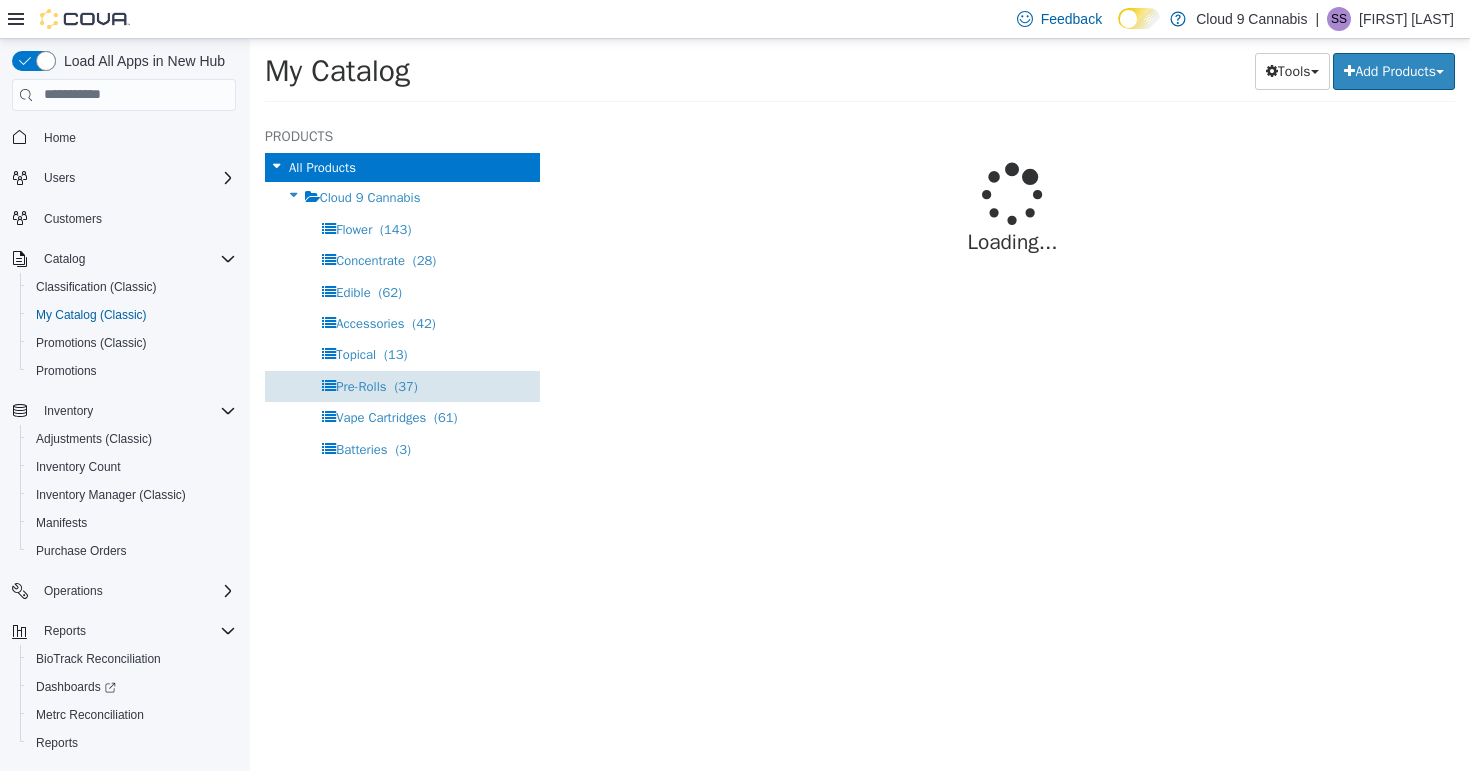 click on "Pre-Rolls
(37)" at bounding box center (402, 385) 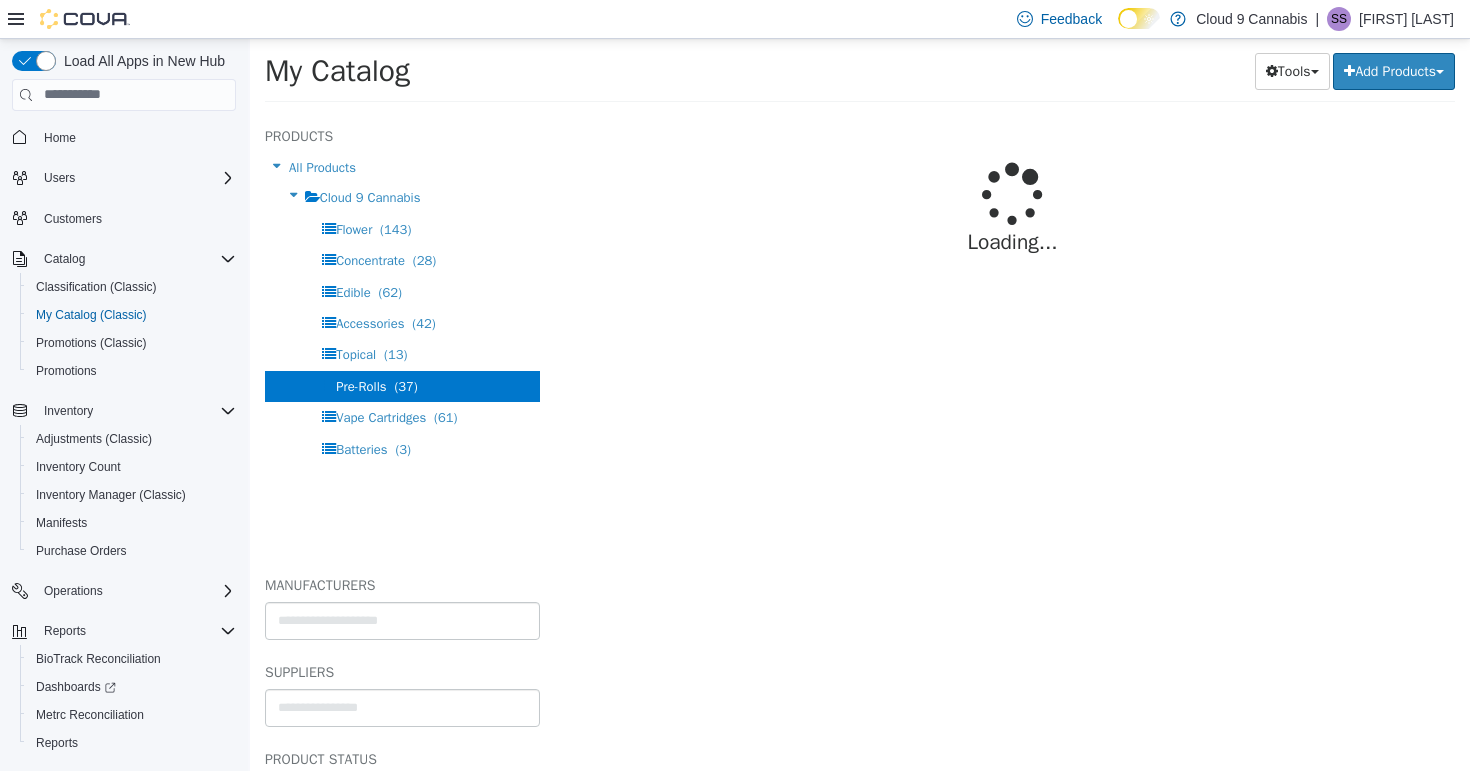 select on "**********" 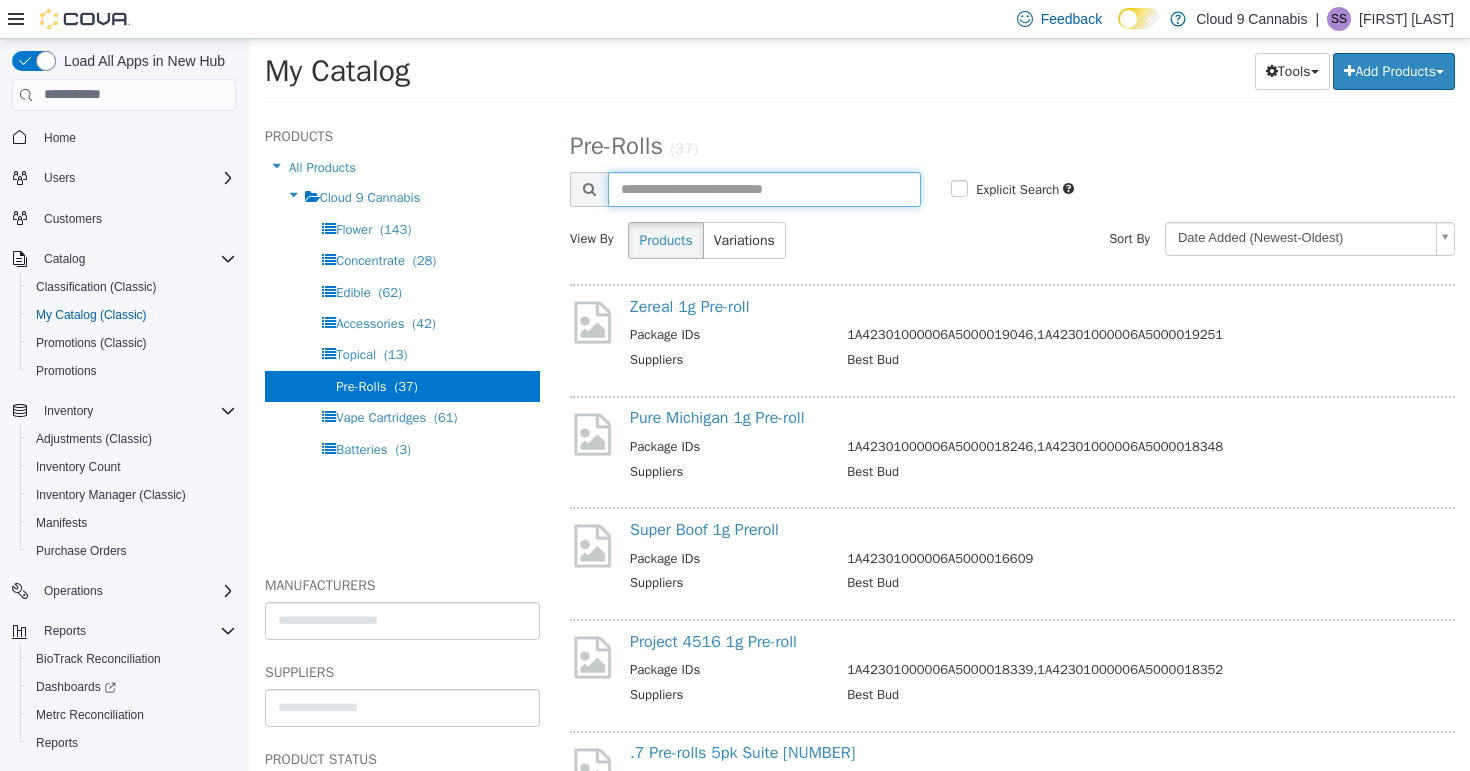 click at bounding box center (764, 188) 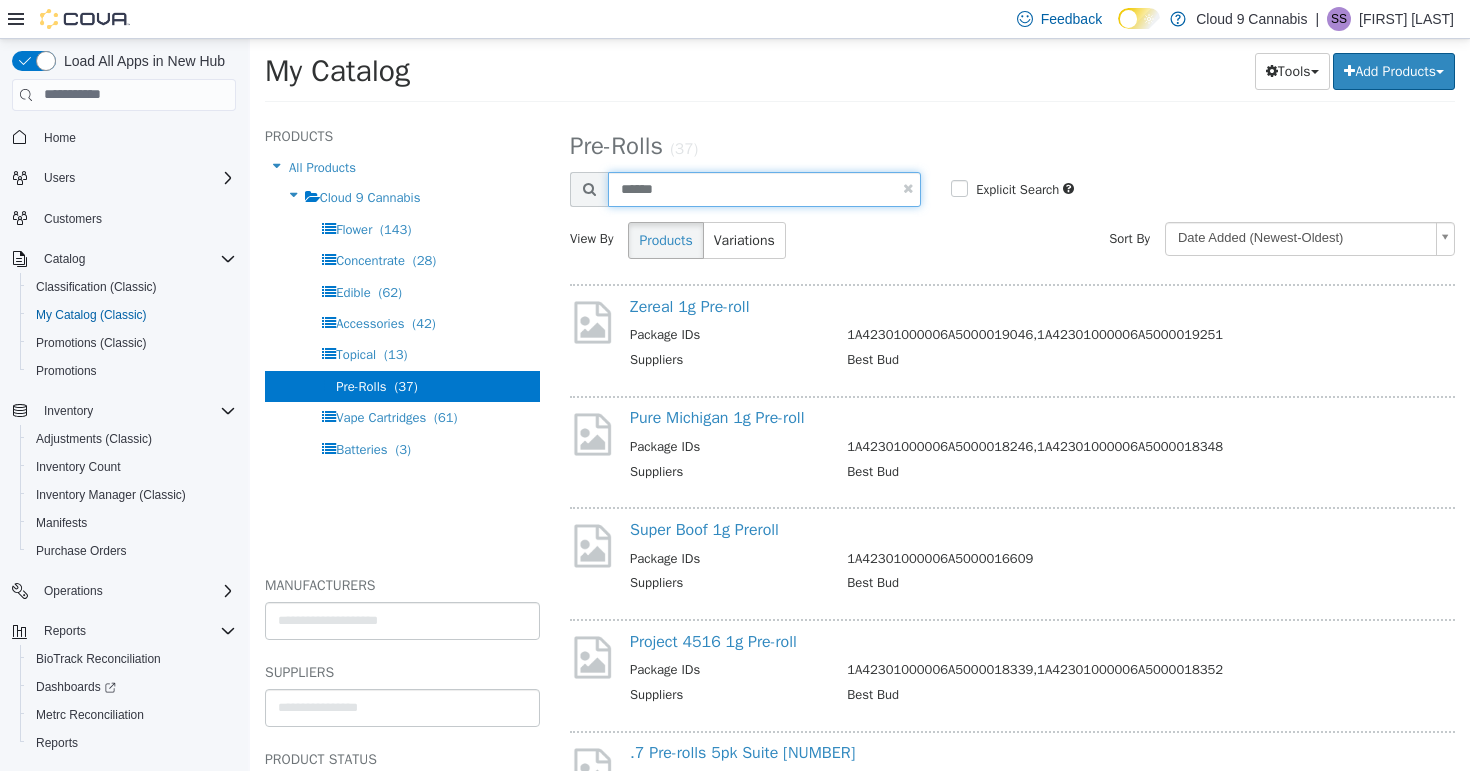 type on "******" 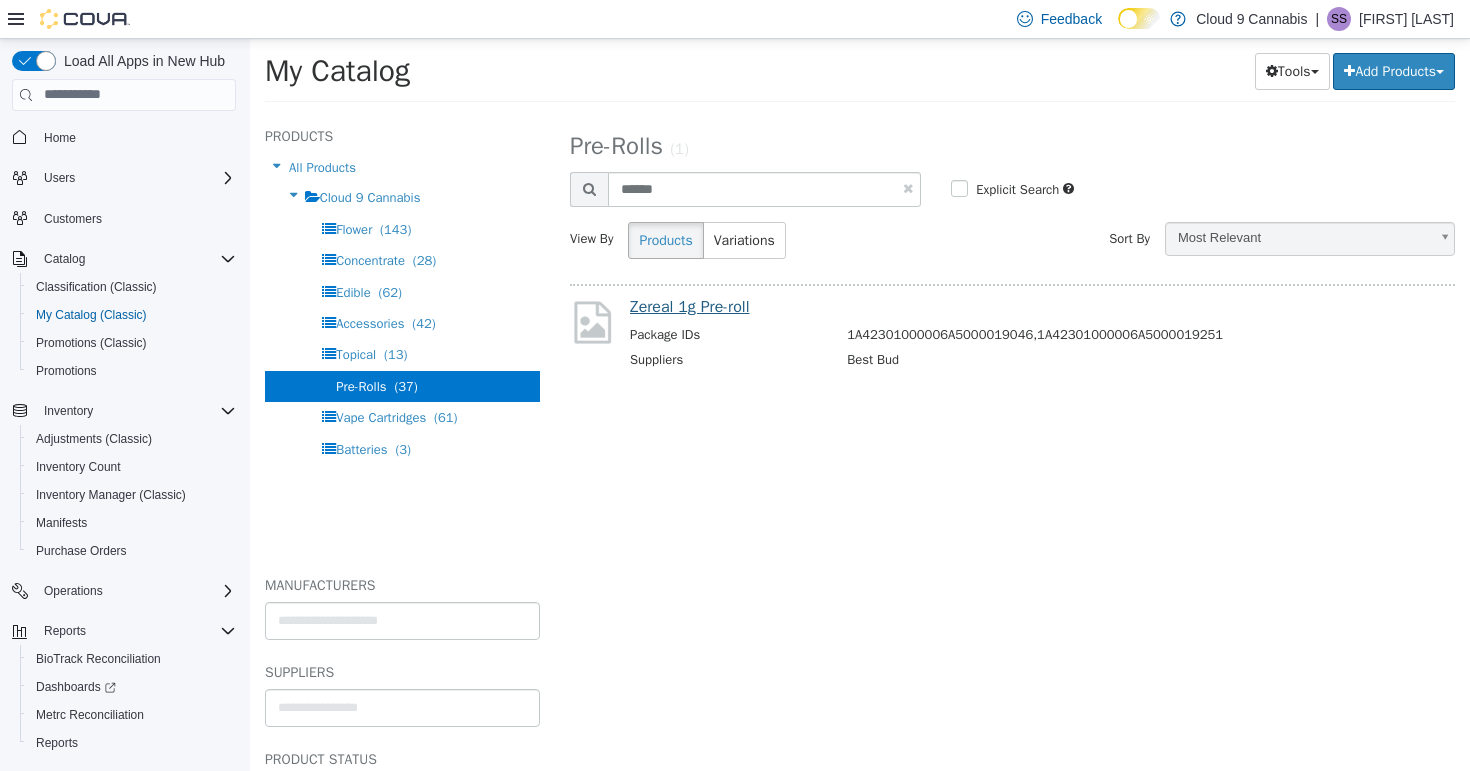 click on "Zereal 1g Pre-roll" at bounding box center [690, 306] 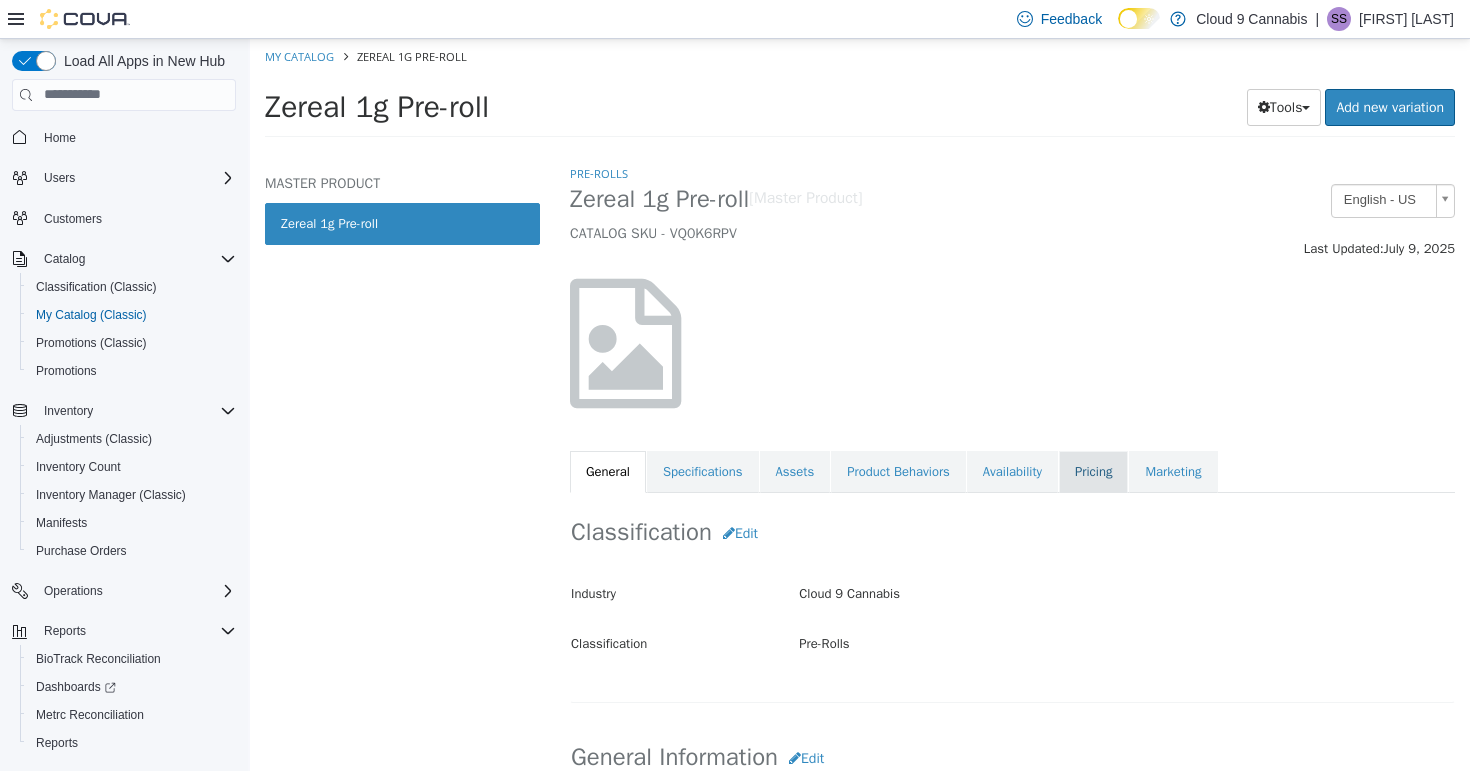 click on "Pricing" at bounding box center (1093, 471) 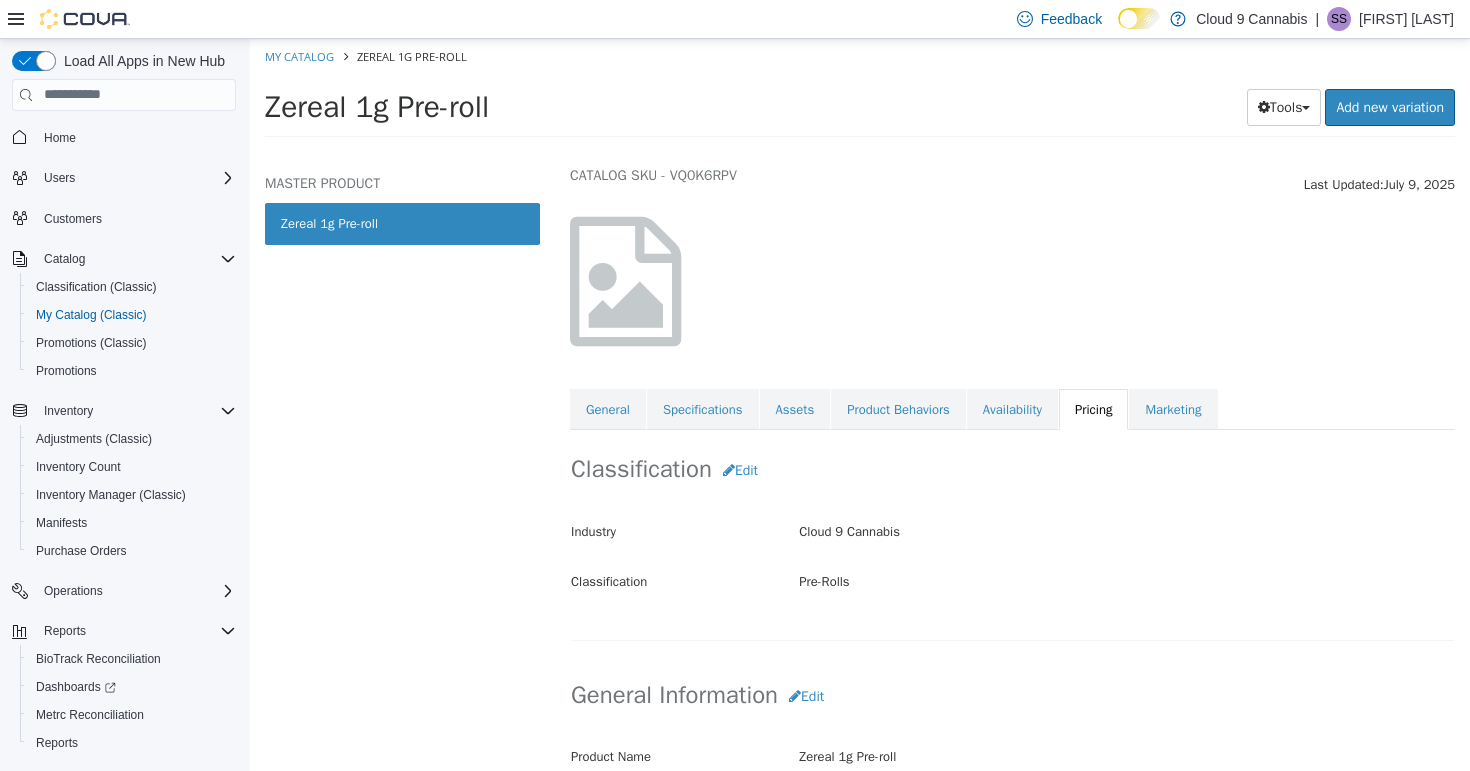 scroll, scrollTop: 0, scrollLeft: 0, axis: both 